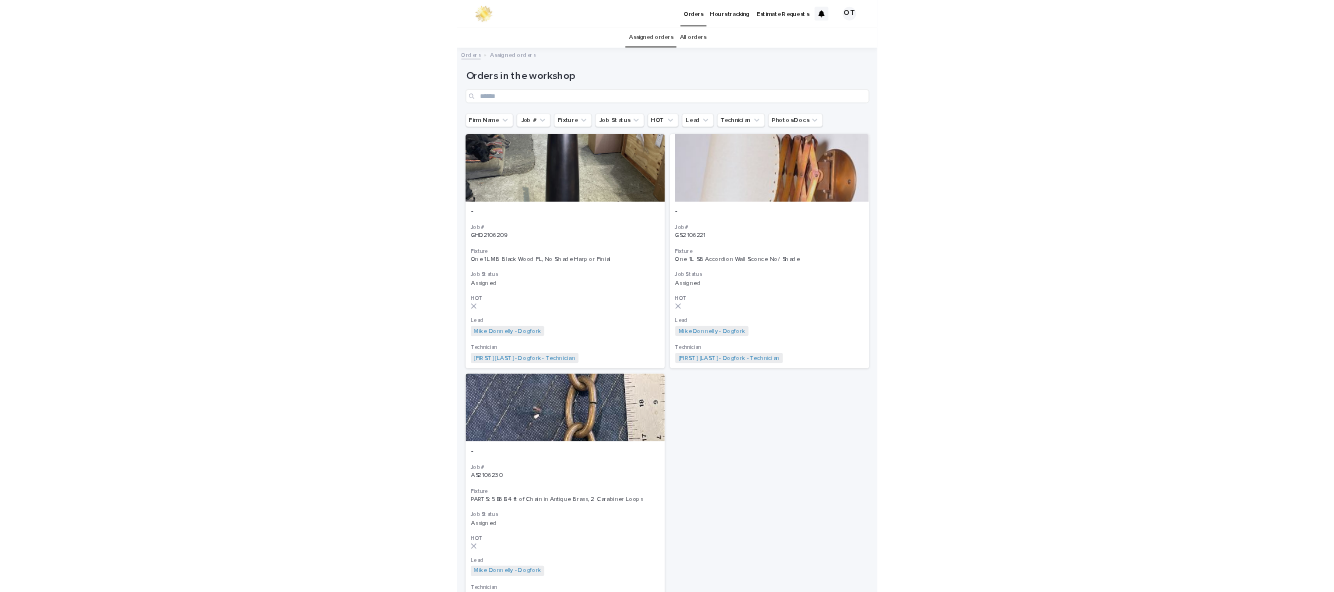 scroll, scrollTop: 0, scrollLeft: 0, axis: both 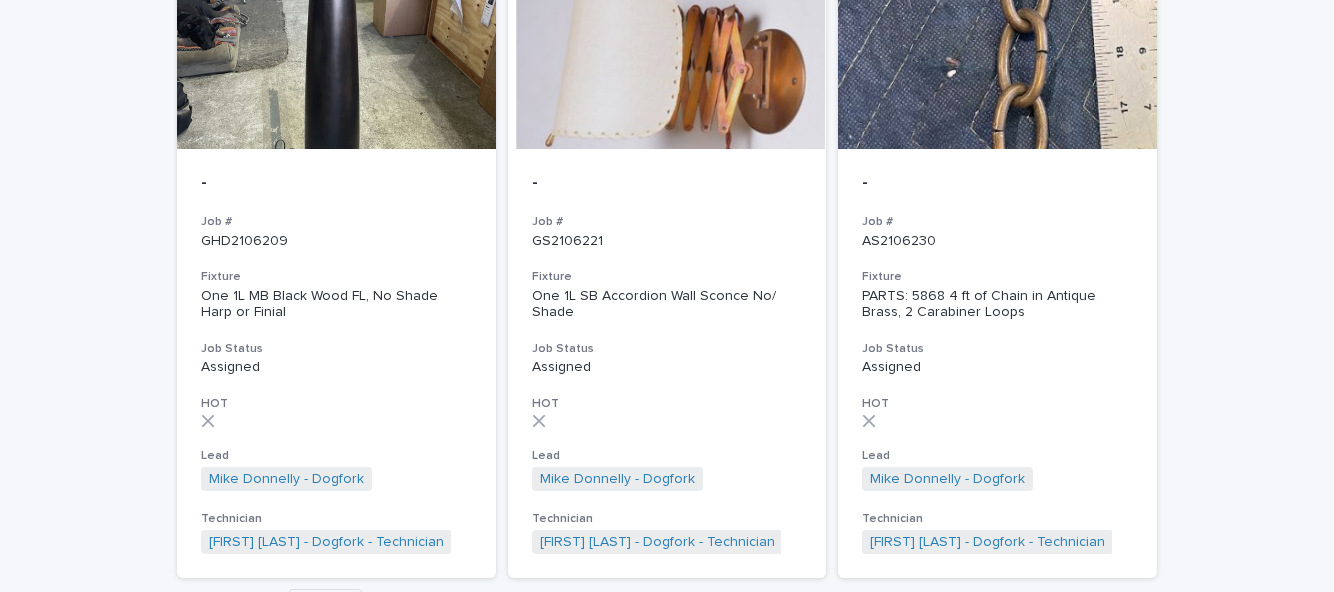 click on "Loading... Saving… Loading... Saving… Orders in the workshop Firm Name Job # Fixture Job Status HOT Lead Technician Photos/Docs - Job # GHD2106209 Fixture One 1L MB Black Wood FL, No Shade Harp or Finial
Job Status Assigned HOT Lead Mike Donnelly - Dogfork   + 0 Technician Oscar Hernandez Miranda - Dogfork - Technician   + 0 - Job # GS2106221 Fixture One 1L SB Accordion Wall Sconce
No/ Shade
Job Status Assigned HOT Lead Mike Donnelly - Dogfork   + 0 Technician Oscar Hernandez Miranda - Dogfork - Technician   + 0 - Job # AS2106230 Fixture PARTS: 5868 4 ft of Chain in Antique Brass, 2 Carabiner Loops
Job Status Assigned HOT Lead Mike Donnelly - Dogfork   + 0 Technician Oscar Hernandez Miranda - Dogfork - Technician   + 0 1  of  1 Show 36 records per page Back Next" at bounding box center (667, 277) 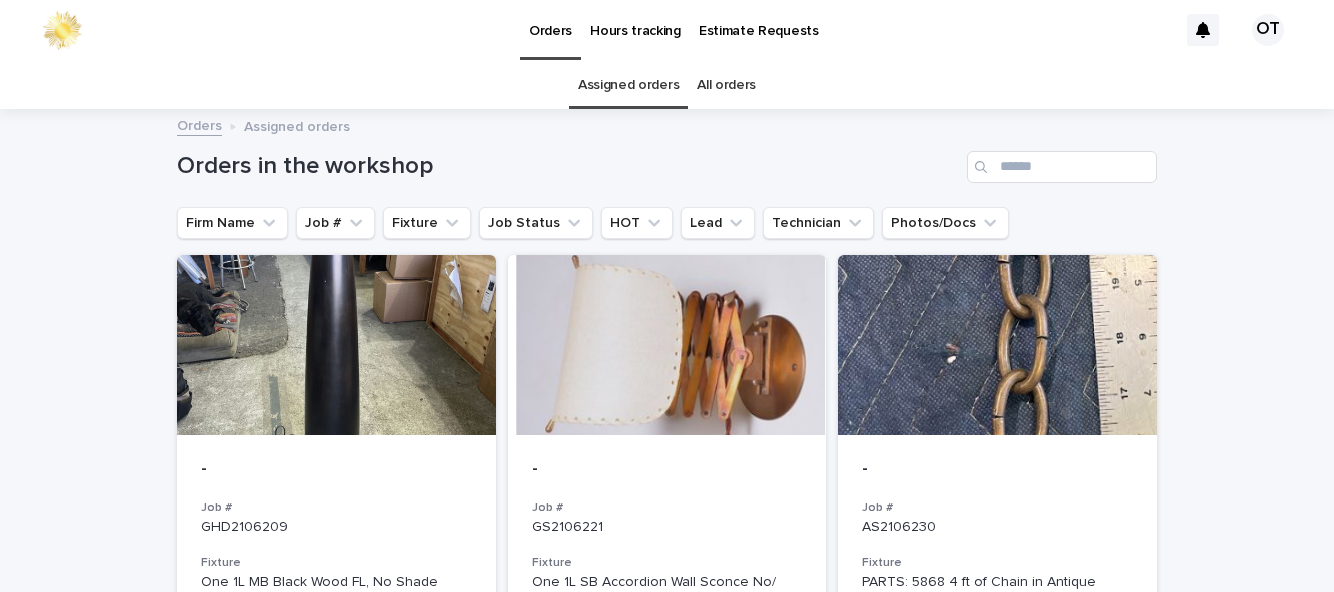 scroll, scrollTop: 0, scrollLeft: 0, axis: both 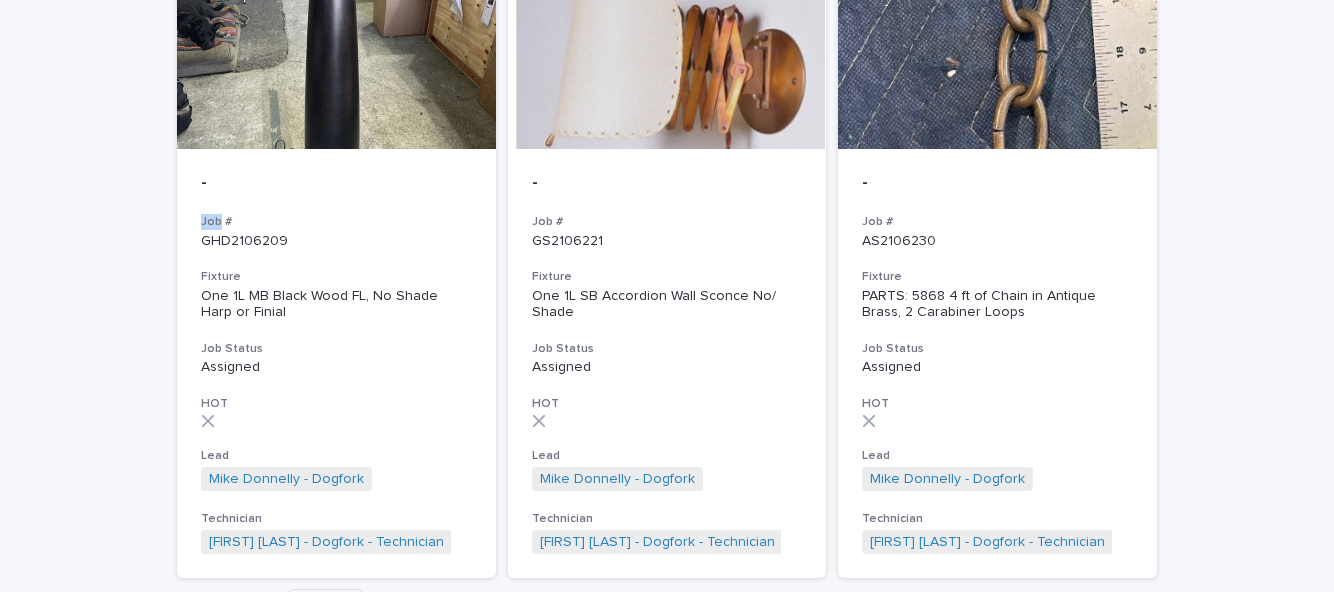 click on "- Job # AS2106230 Fixture PARTS: 5868 4 ft of Chain in Antique Brass, 2 Carabiner Loops
Job Status Assigned HOT Lead [FIRST] [LAST] - Dogfork   + 0 Technician [FIRST] [LAST] - Dogfork - Technician   + 0" at bounding box center (997, 364) 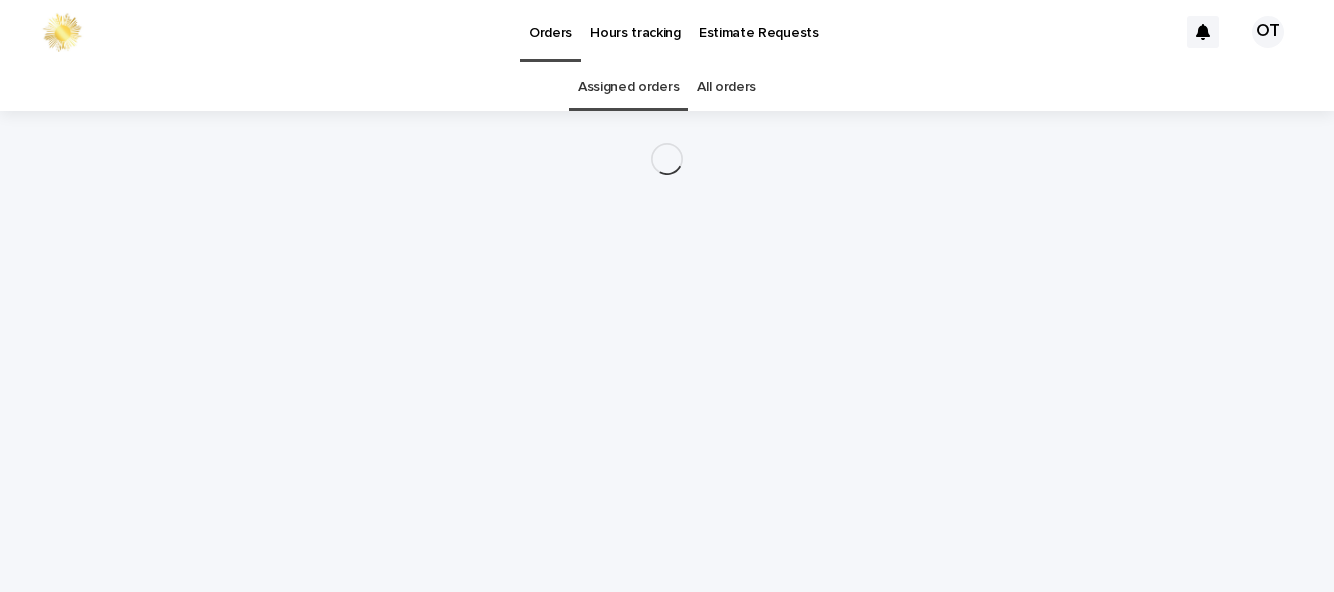 scroll, scrollTop: 0, scrollLeft: 0, axis: both 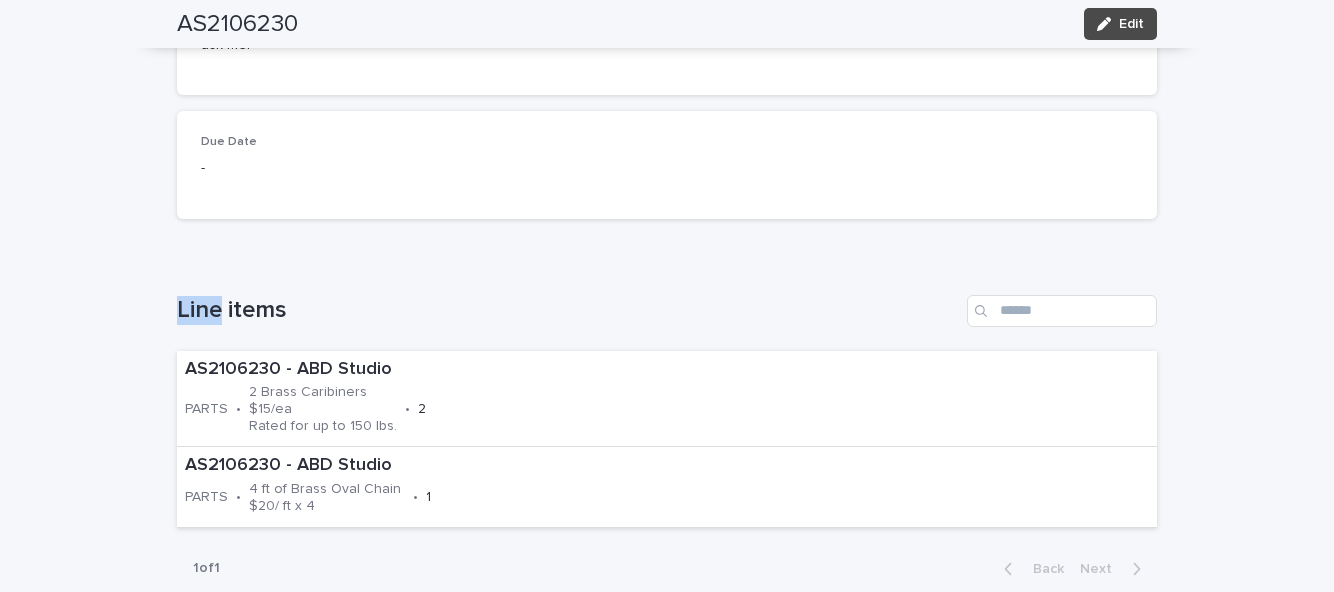 click on "**********" at bounding box center (667, 510) 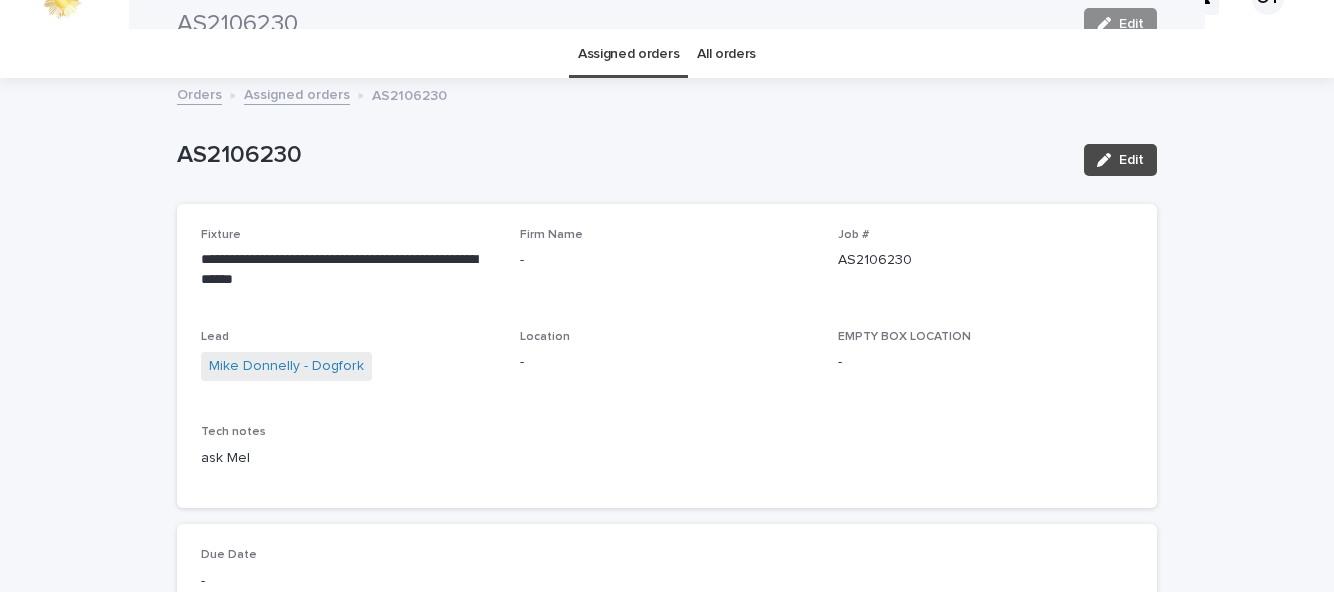 scroll, scrollTop: 0, scrollLeft: 0, axis: both 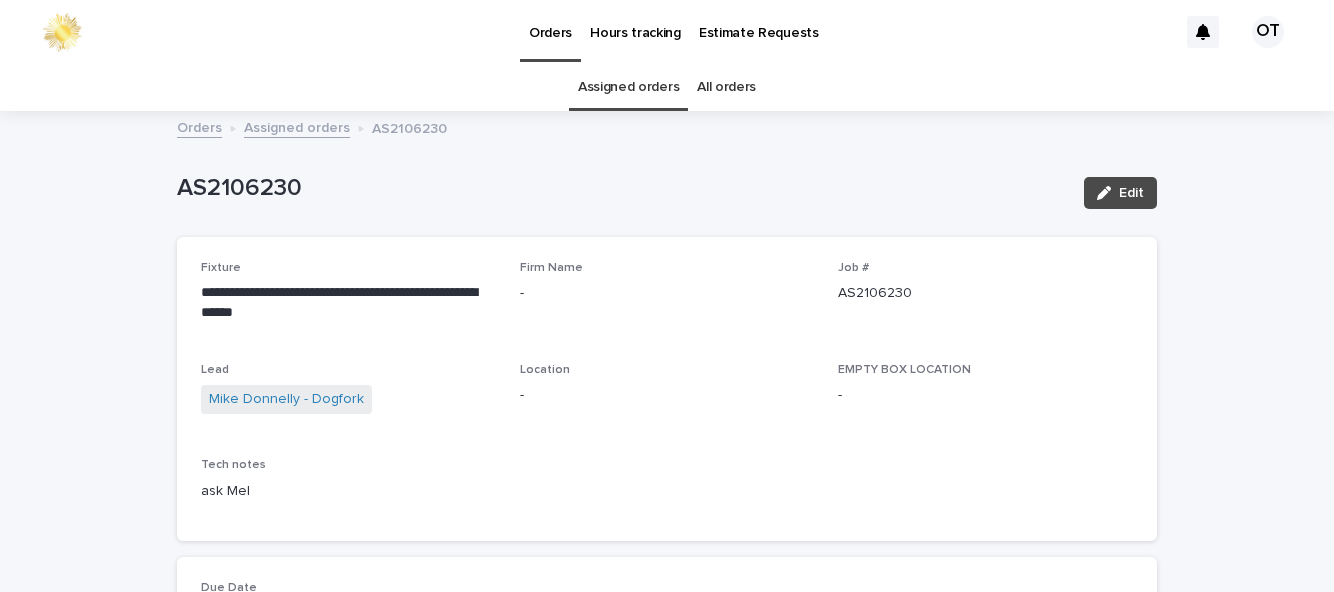 click on "Assigned orders" at bounding box center (628, 87) 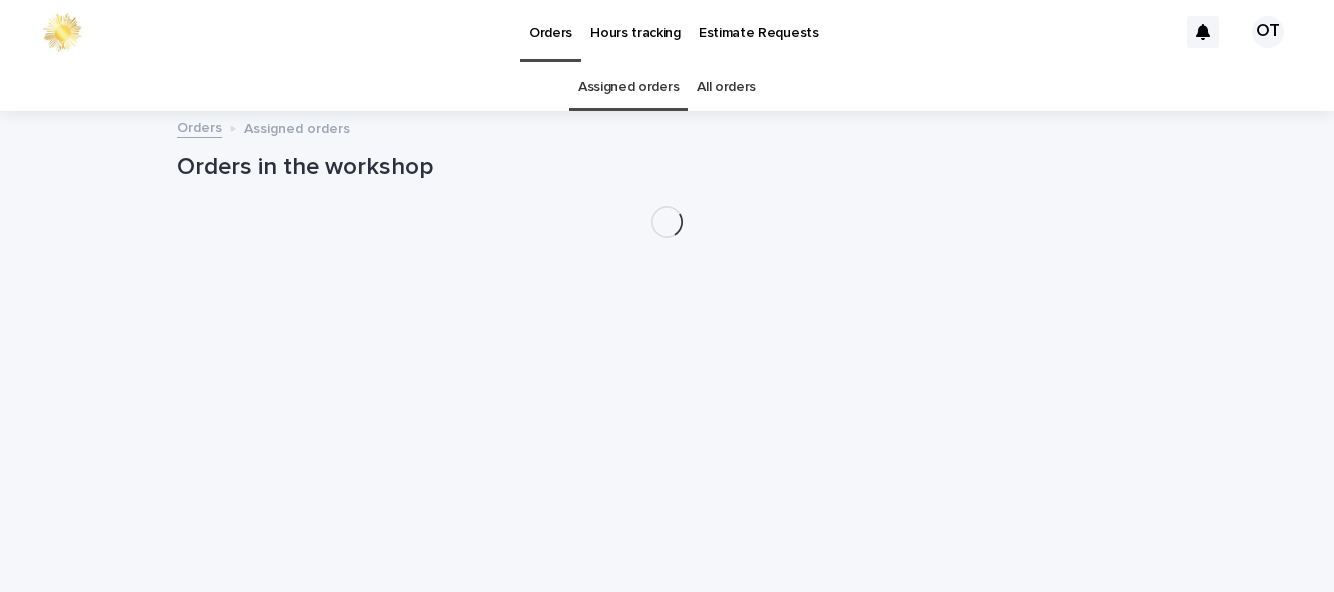 scroll, scrollTop: 0, scrollLeft: 0, axis: both 